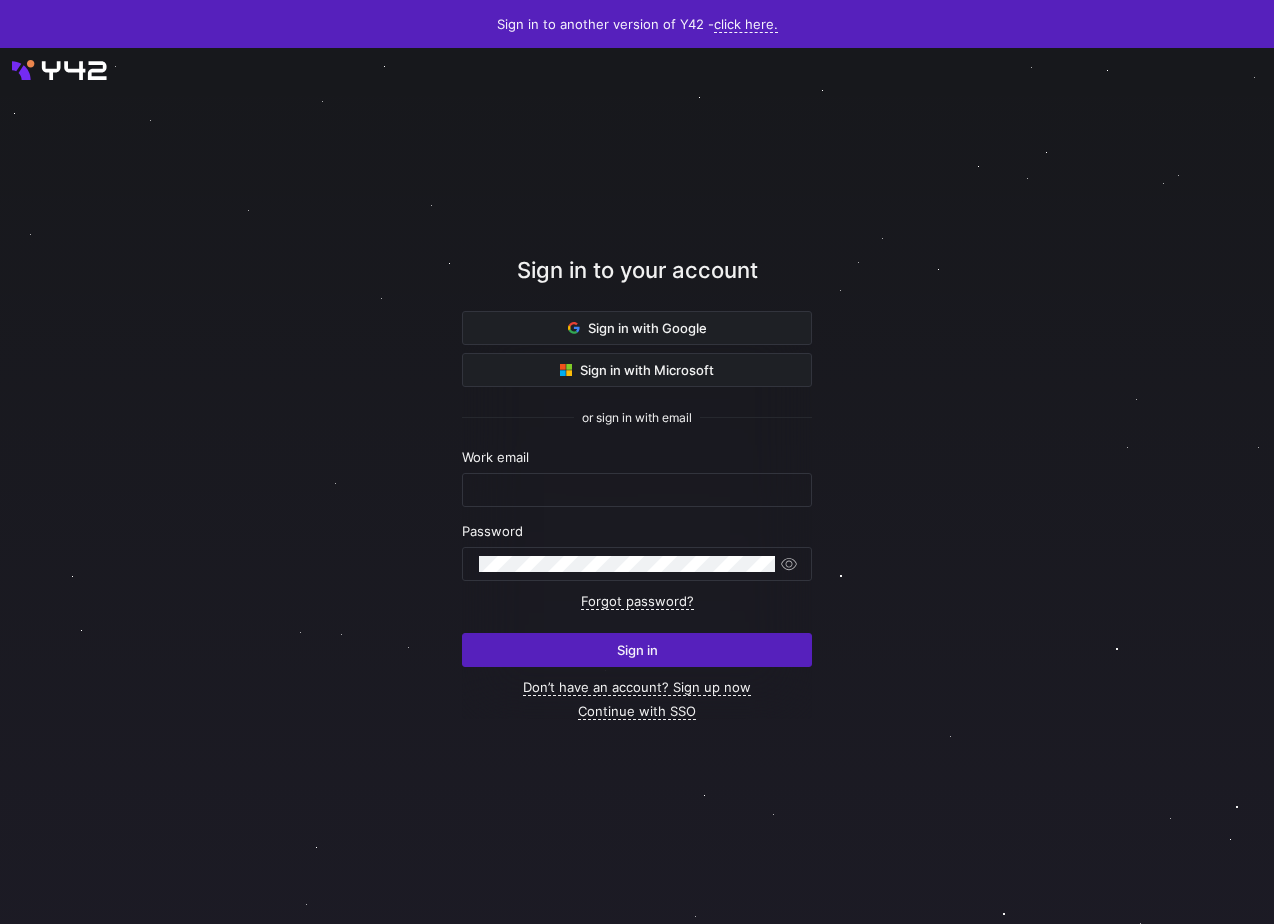 scroll, scrollTop: 0, scrollLeft: 0, axis: both 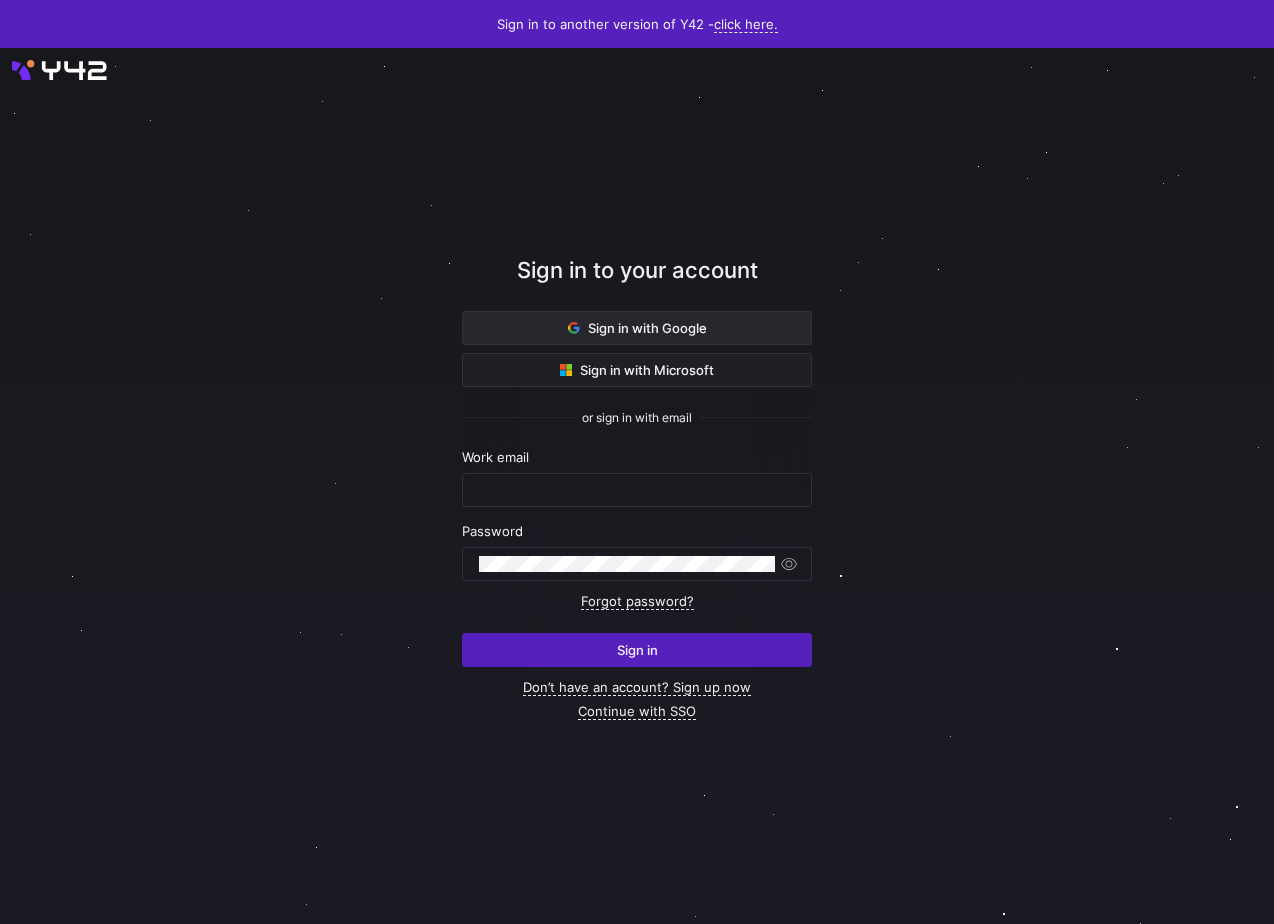 click 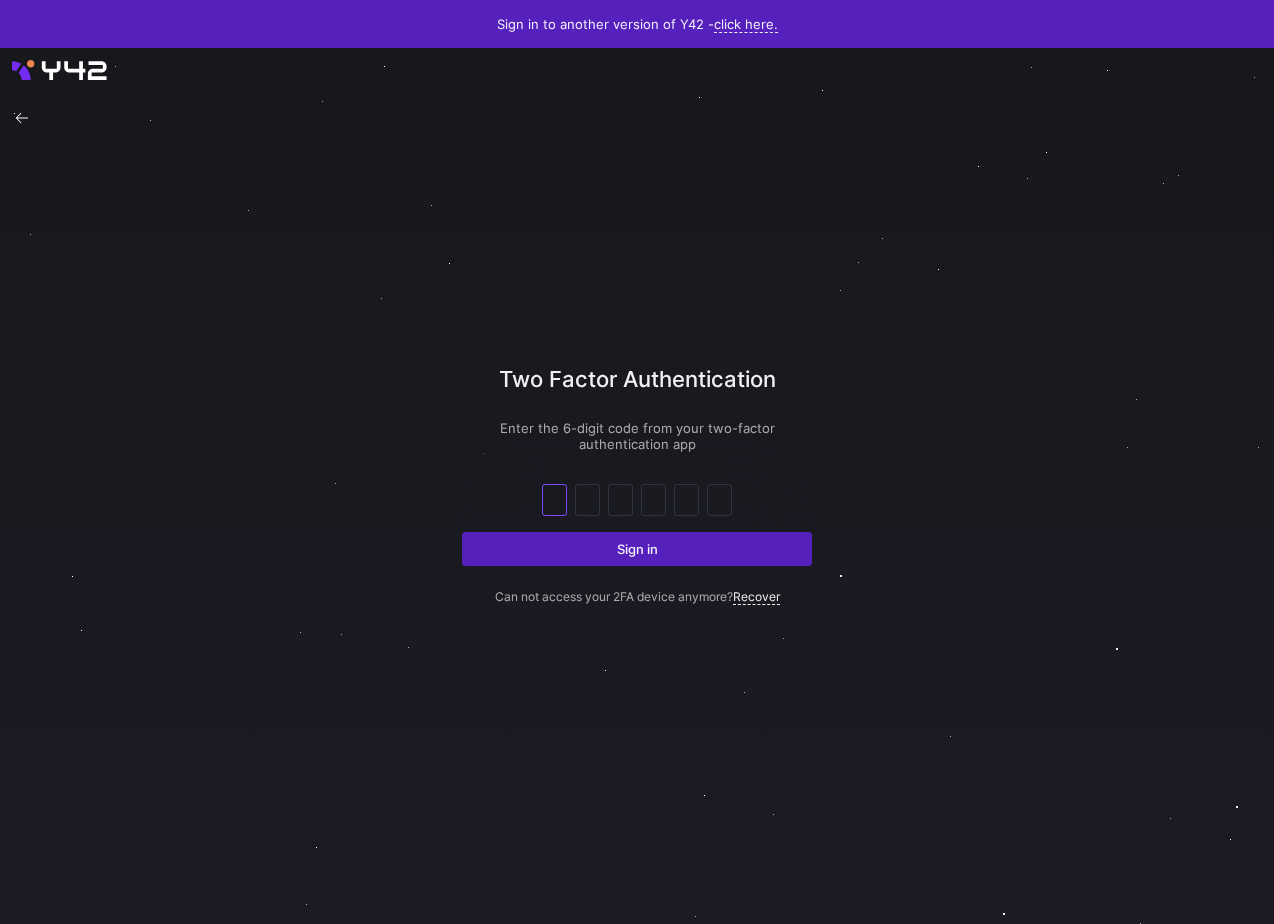 scroll, scrollTop: 0, scrollLeft: 0, axis: both 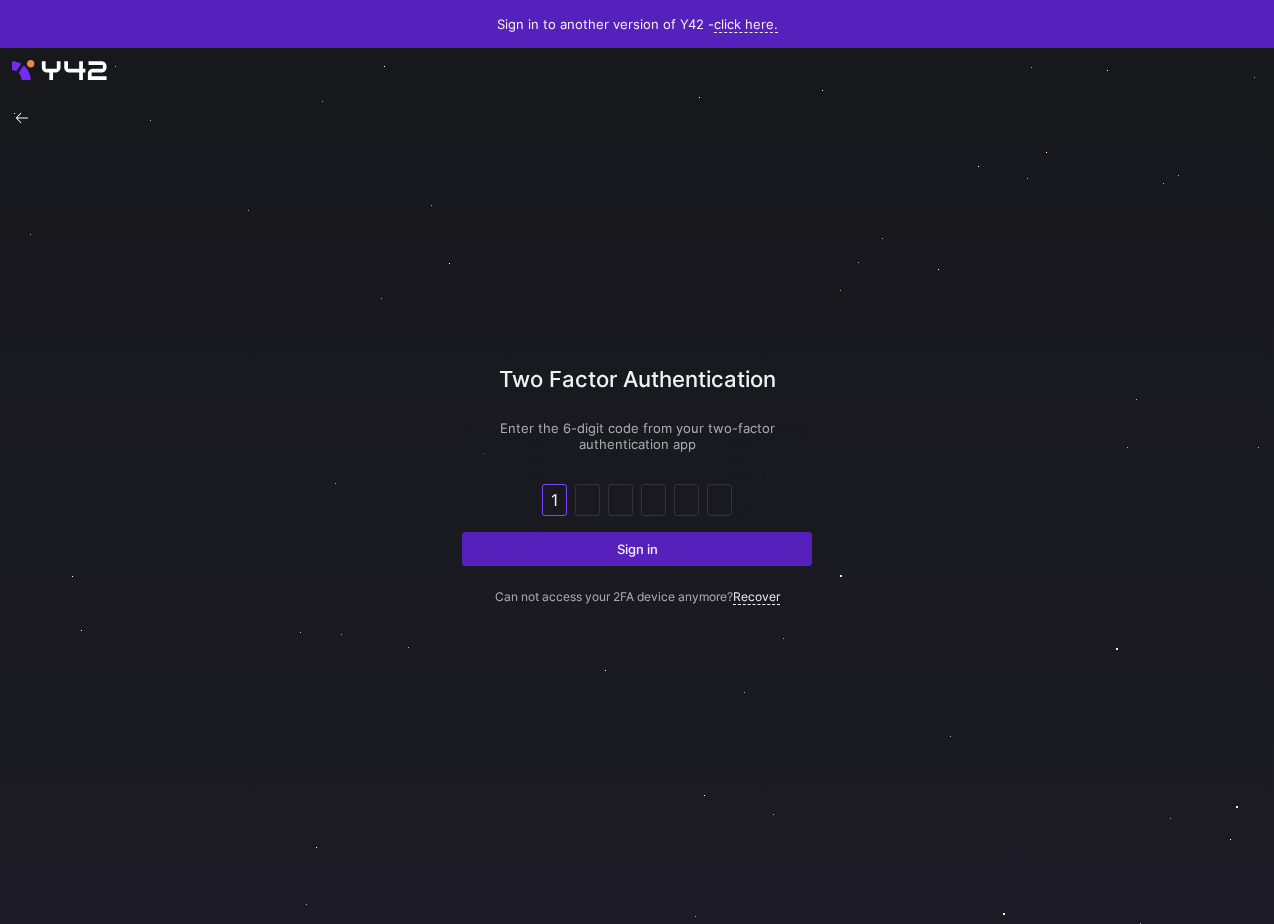 type on "7" 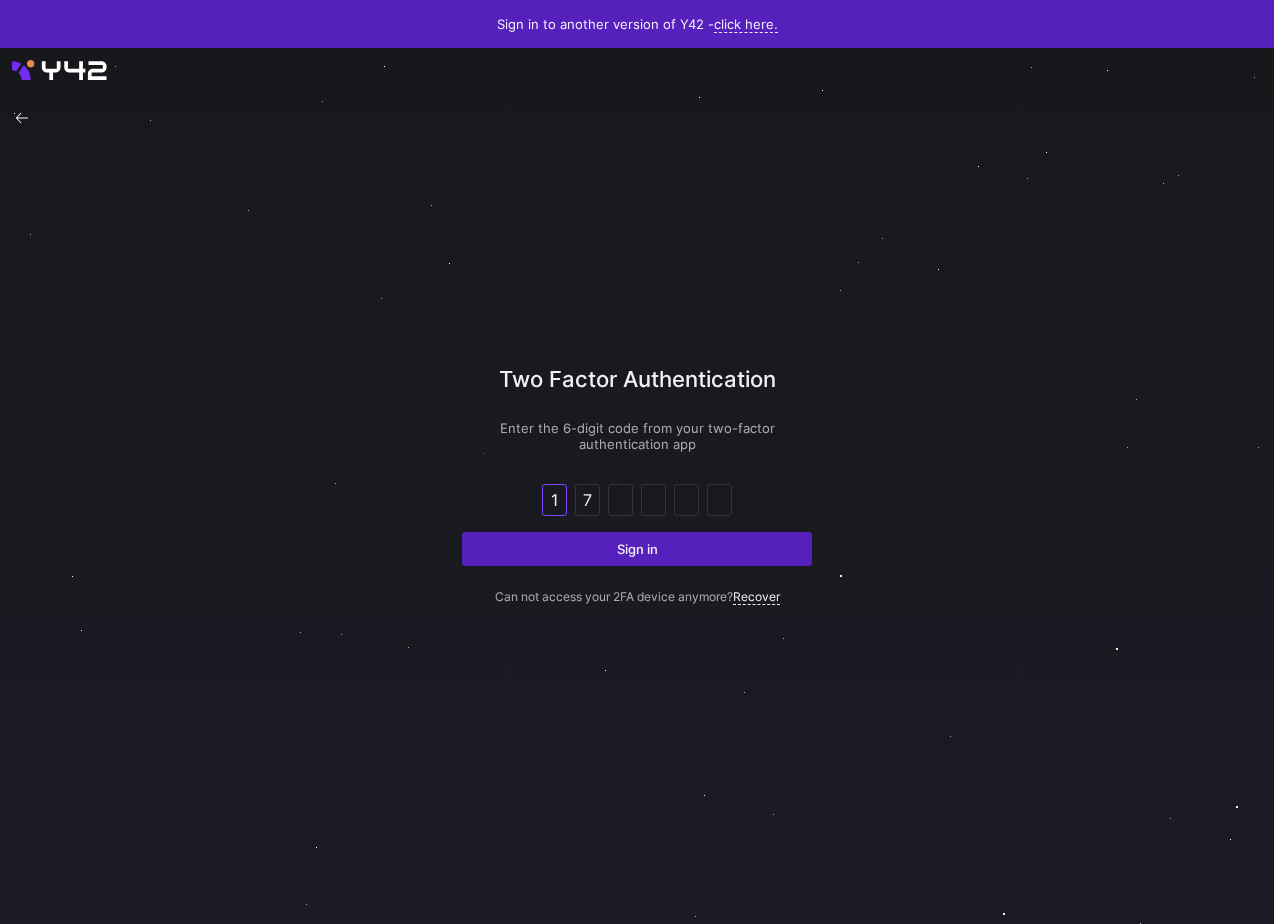 type on "4" 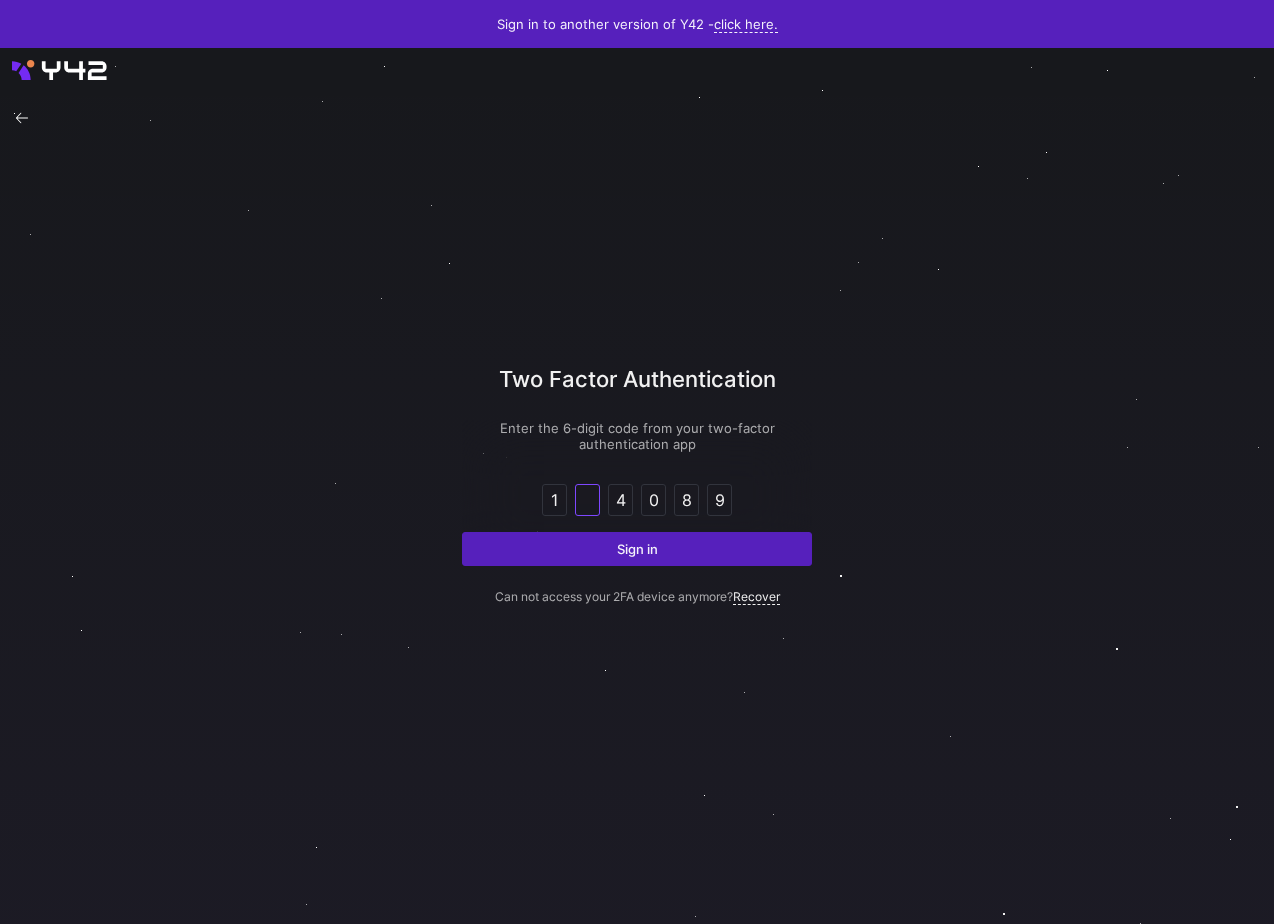 type 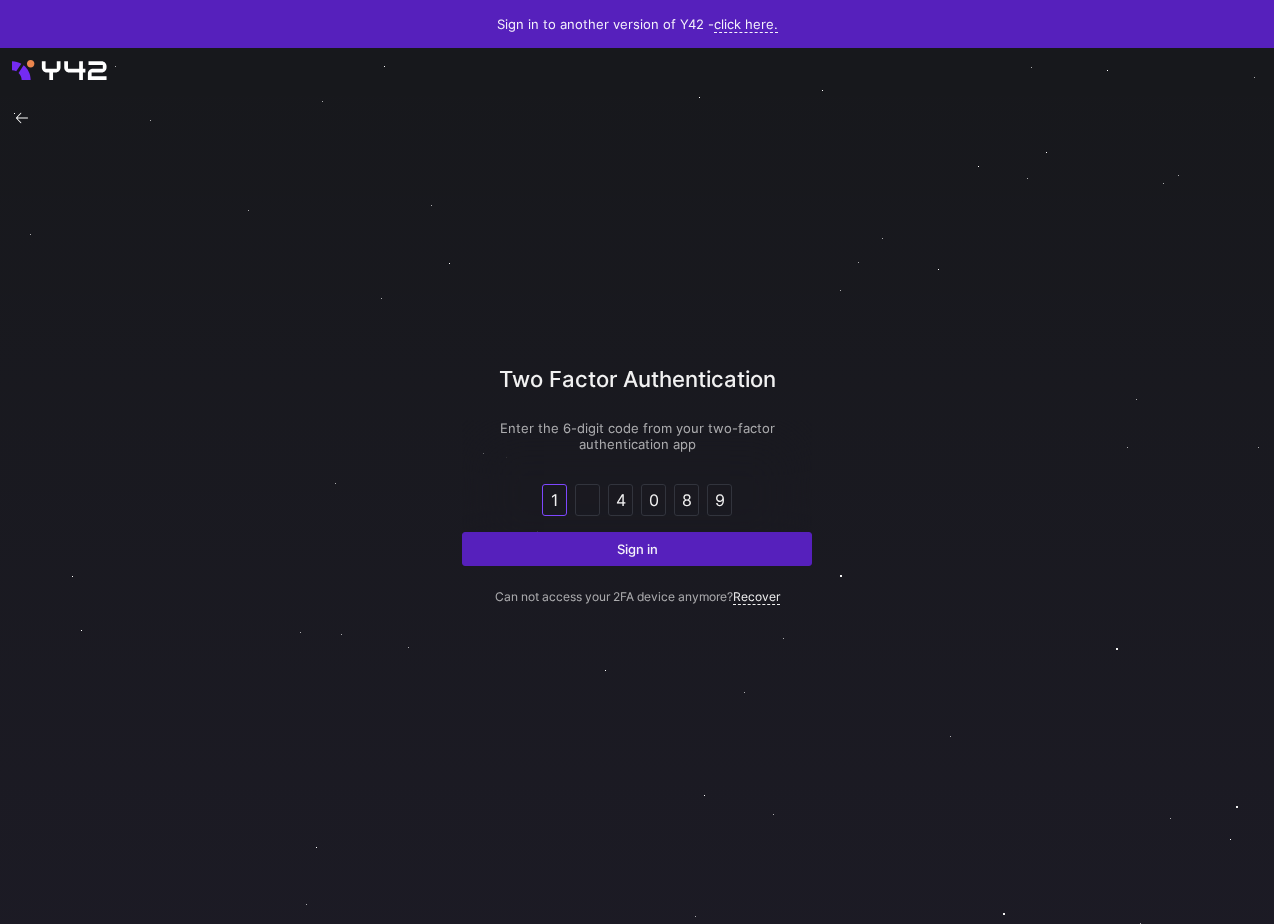 type on "1" 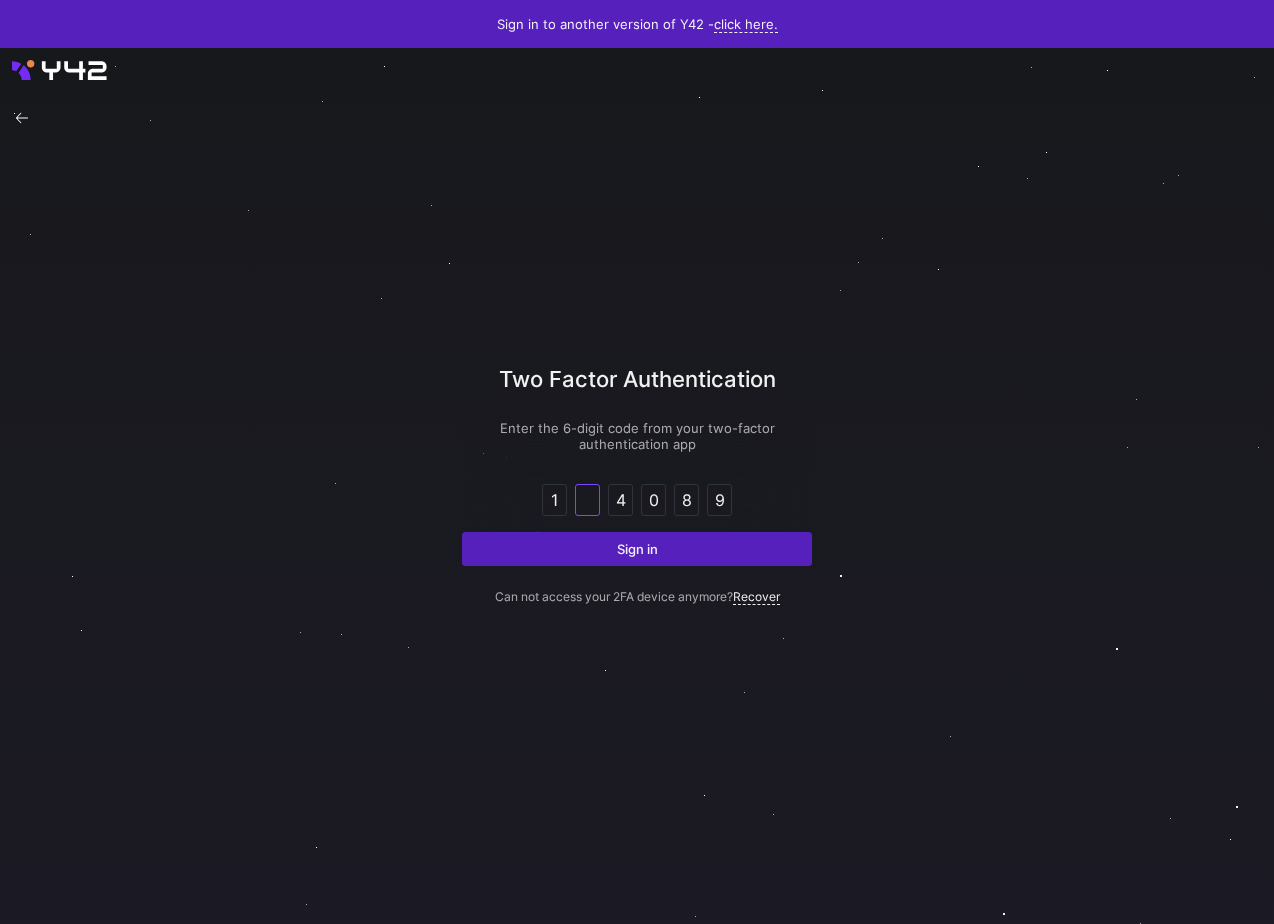 click on "Sign in" at bounding box center [637, 549] 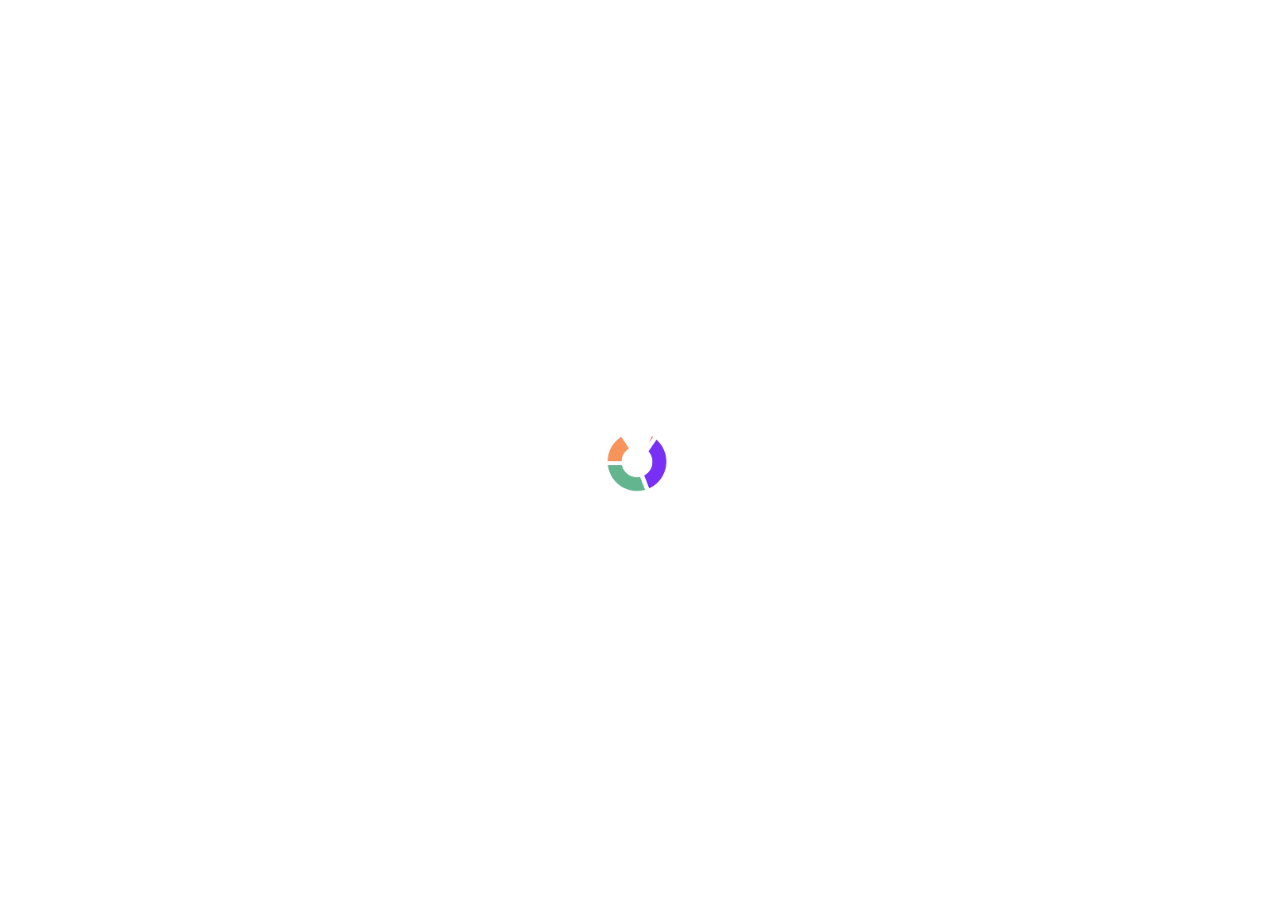 scroll, scrollTop: 0, scrollLeft: 0, axis: both 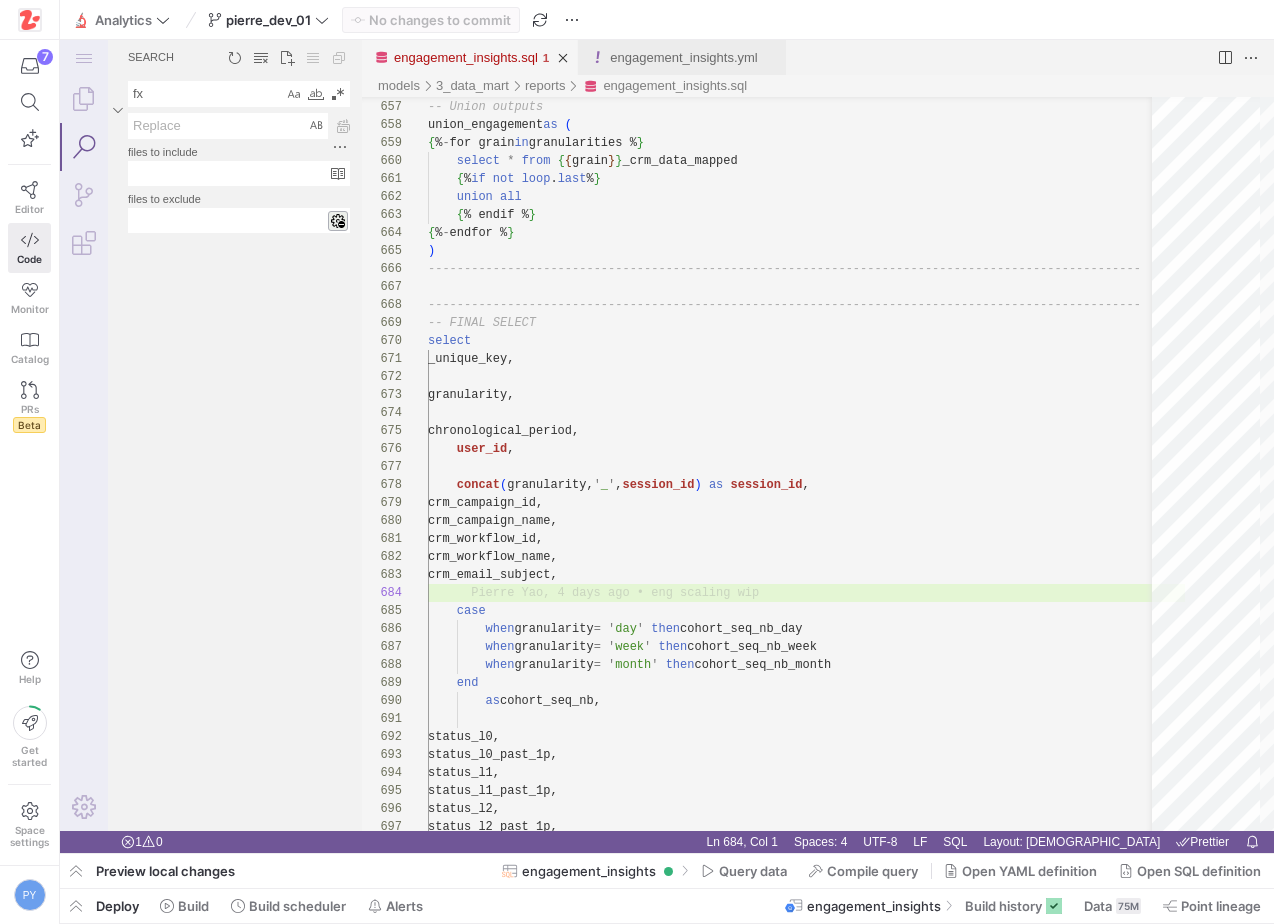 click on "fx" at bounding box center [206, 94] 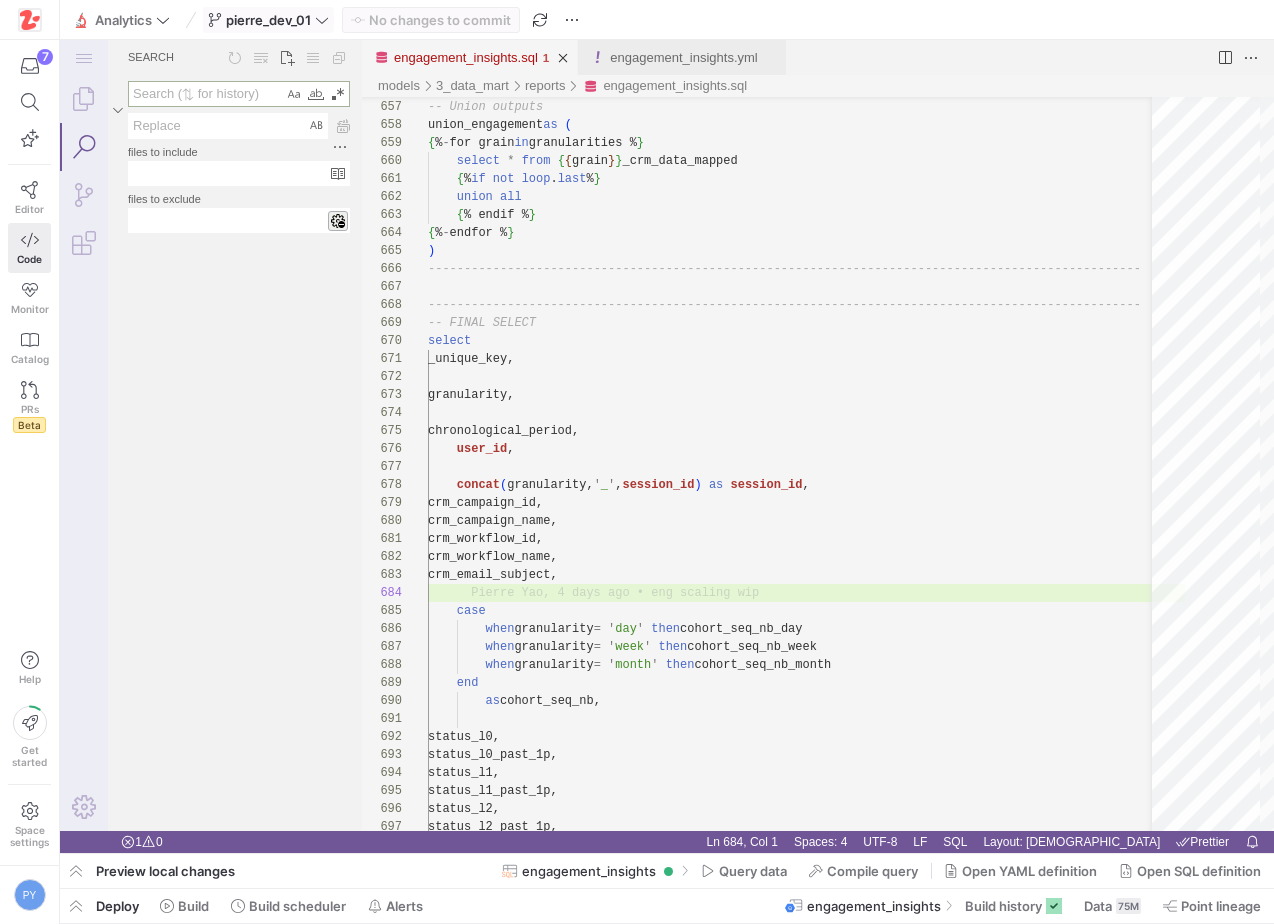 type 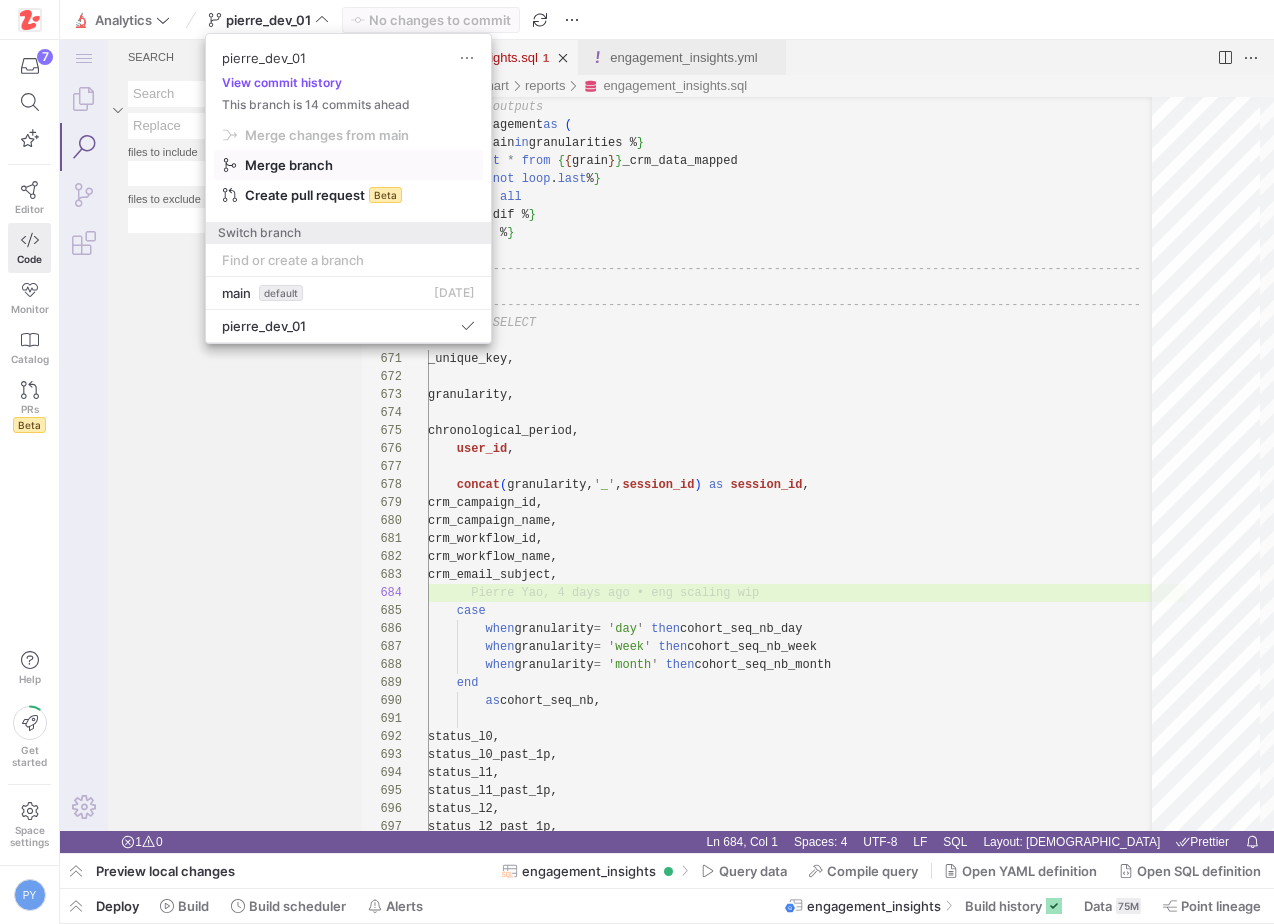 click at bounding box center (348, 135) 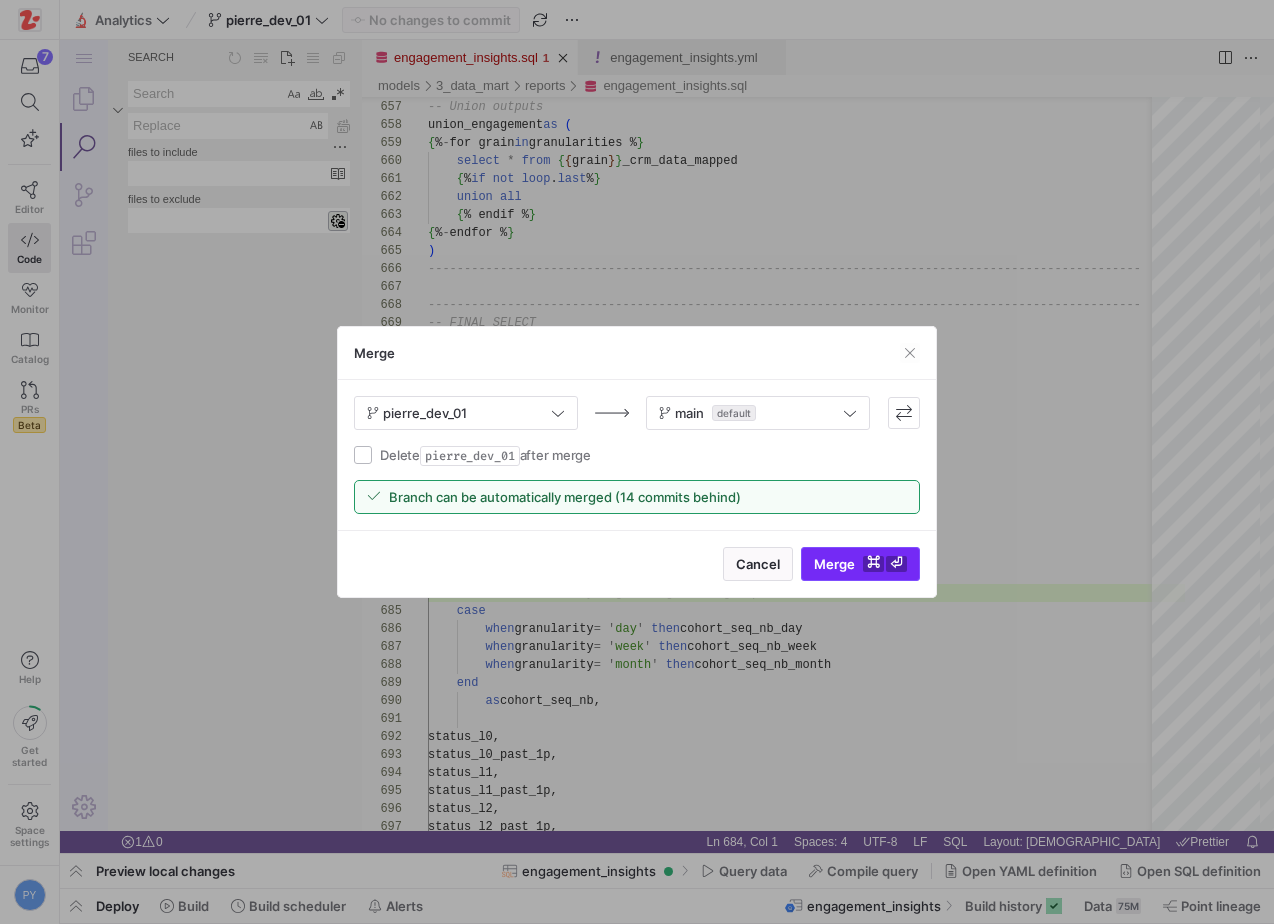 click on "Merge  ⌘ ⏎" at bounding box center [860, 564] 